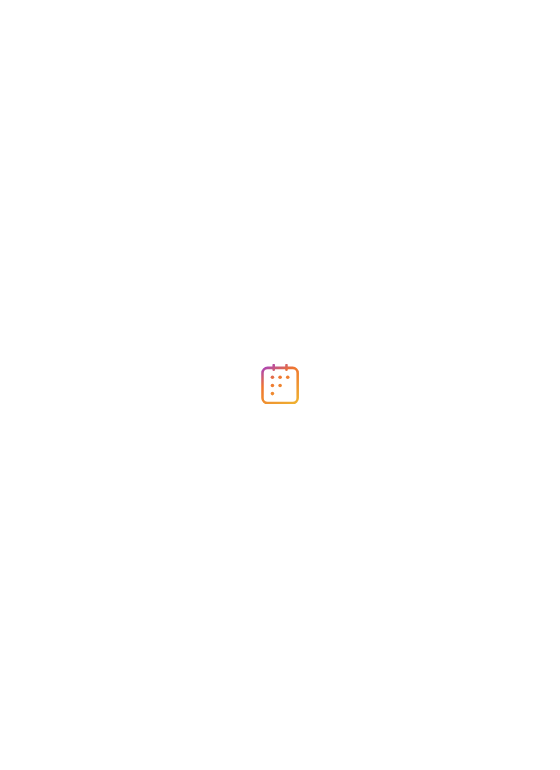 scroll, scrollTop: 0, scrollLeft: 0, axis: both 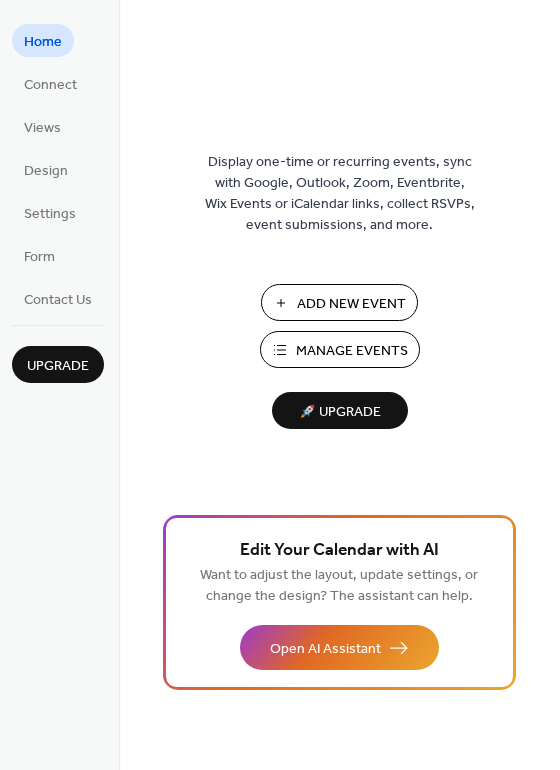 click on "Manage Events" at bounding box center [352, 351] 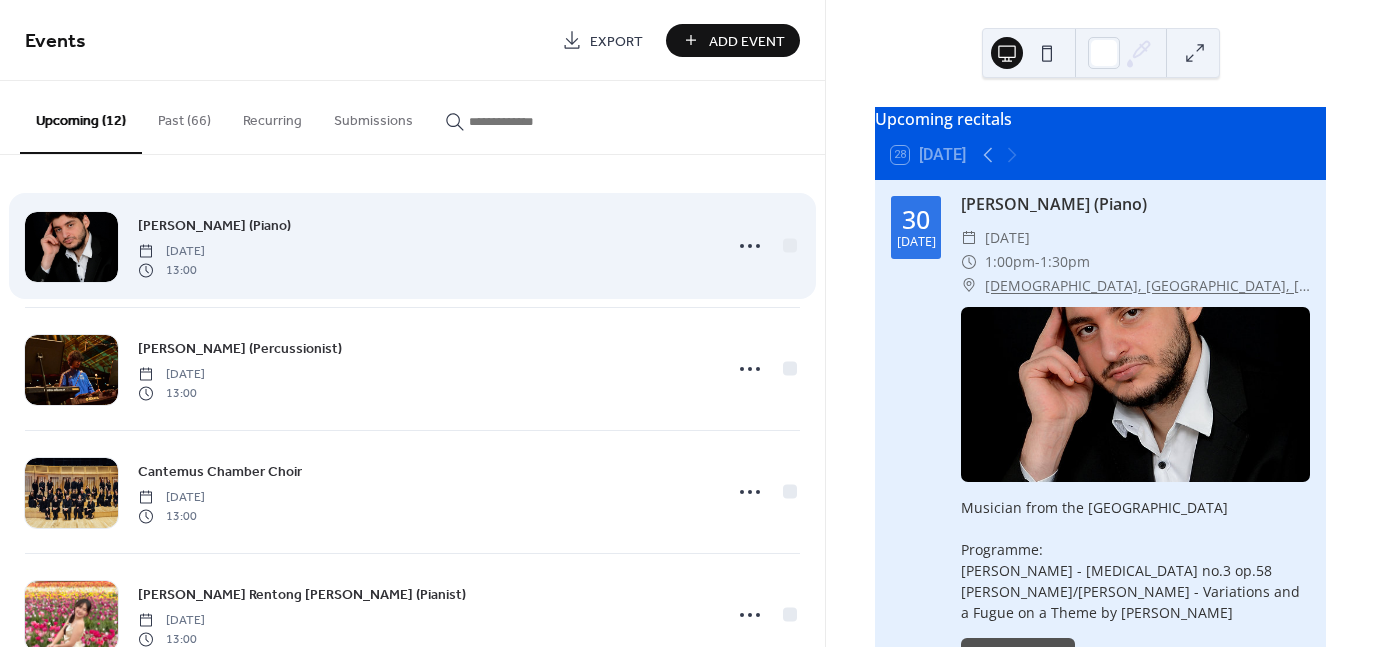 scroll, scrollTop: 0, scrollLeft: 0, axis: both 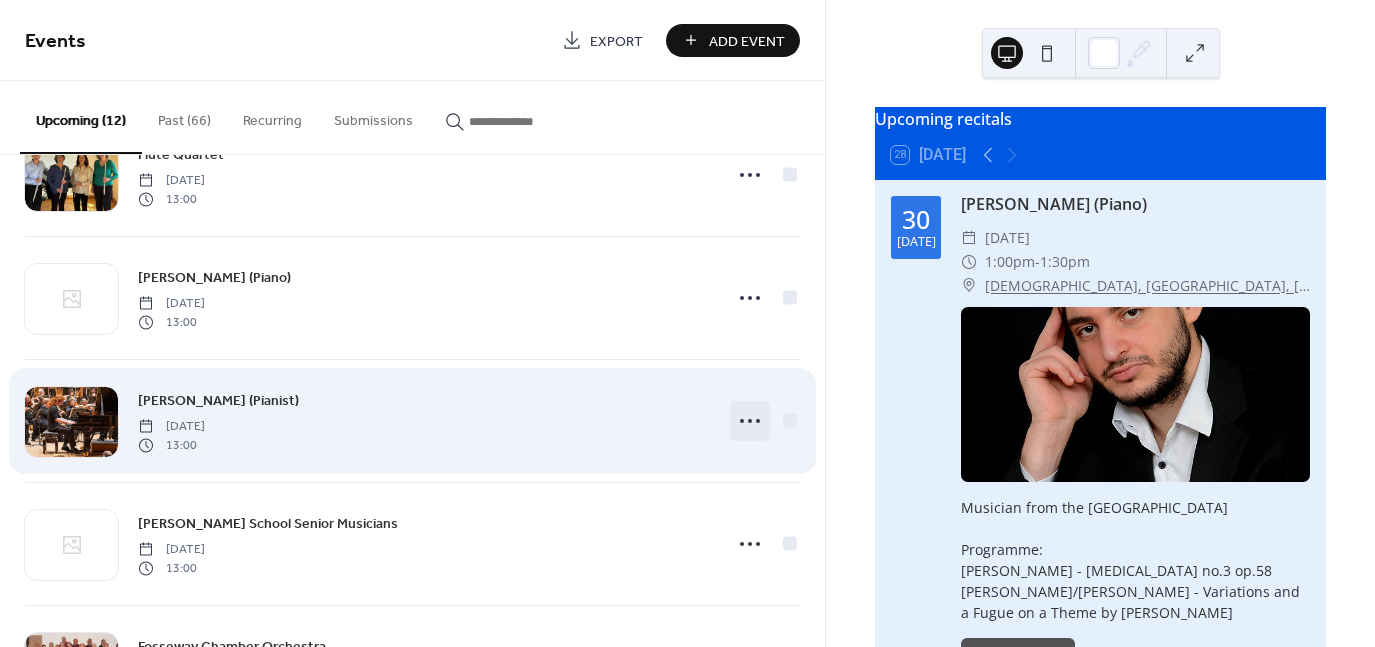 click 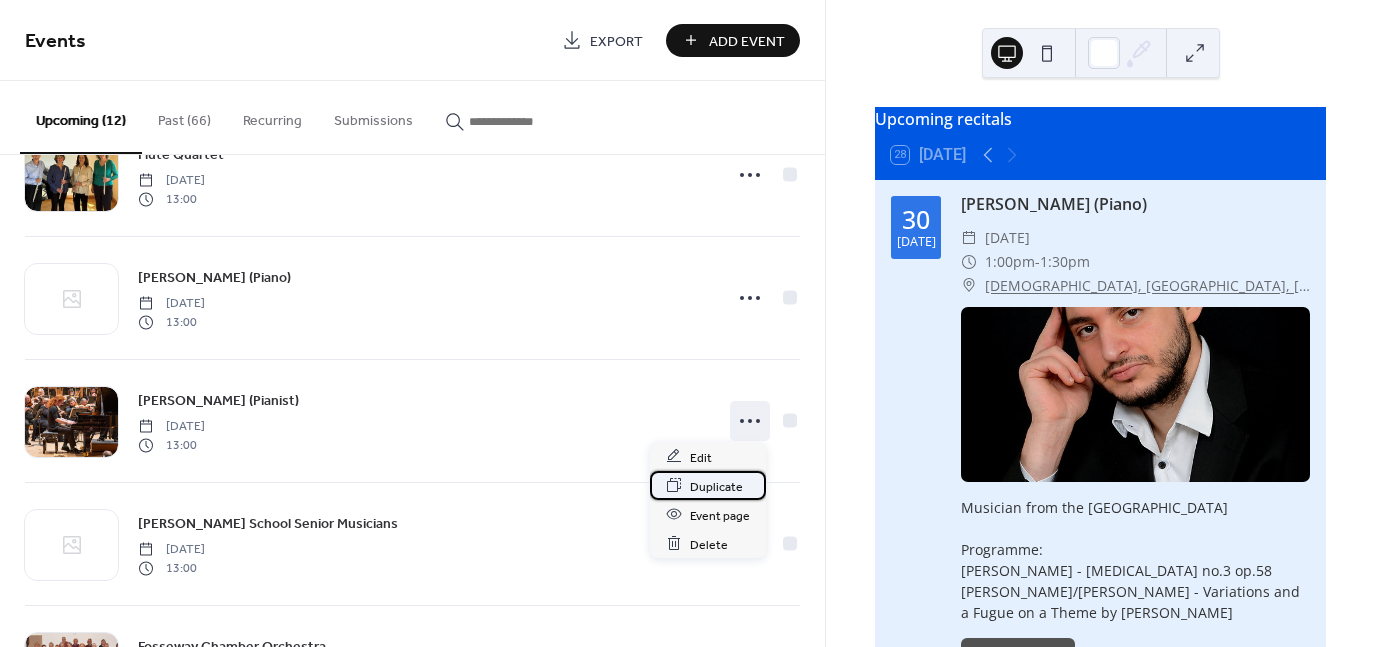 click on "Duplicate" at bounding box center [716, 486] 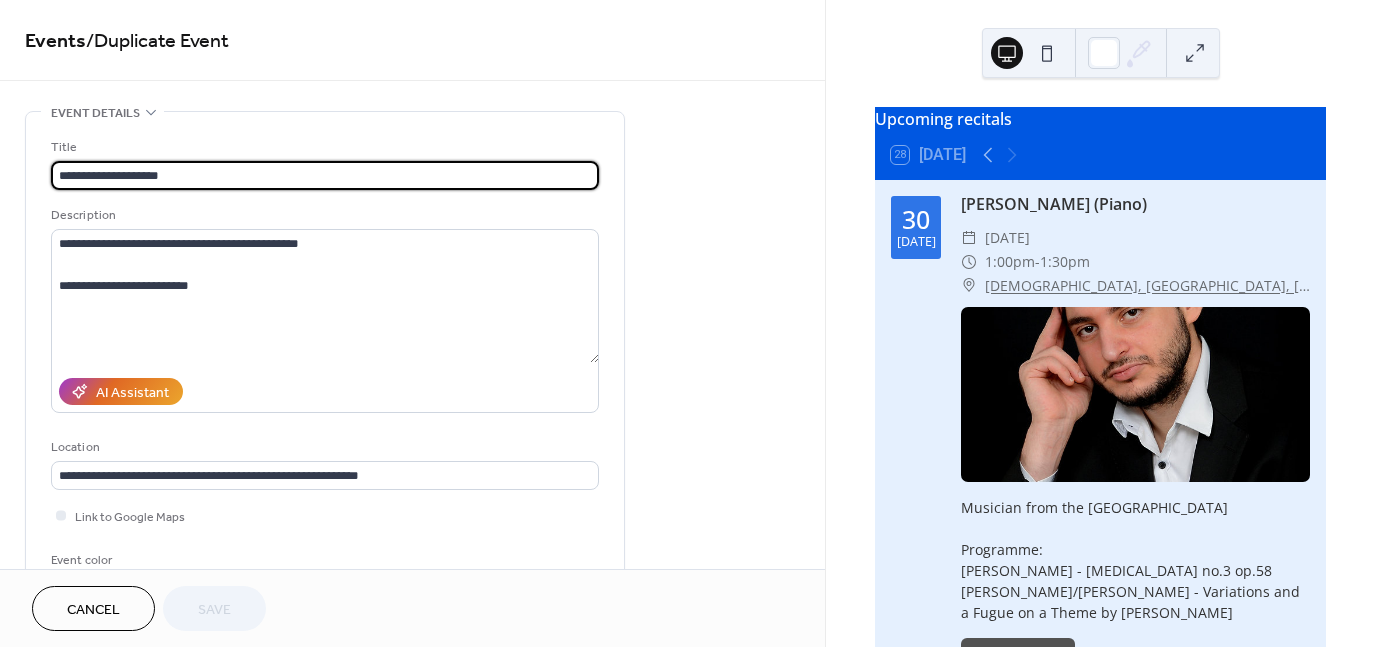 drag, startPoint x: 183, startPoint y: 168, endPoint x: -81, endPoint y: 106, distance: 271.1826 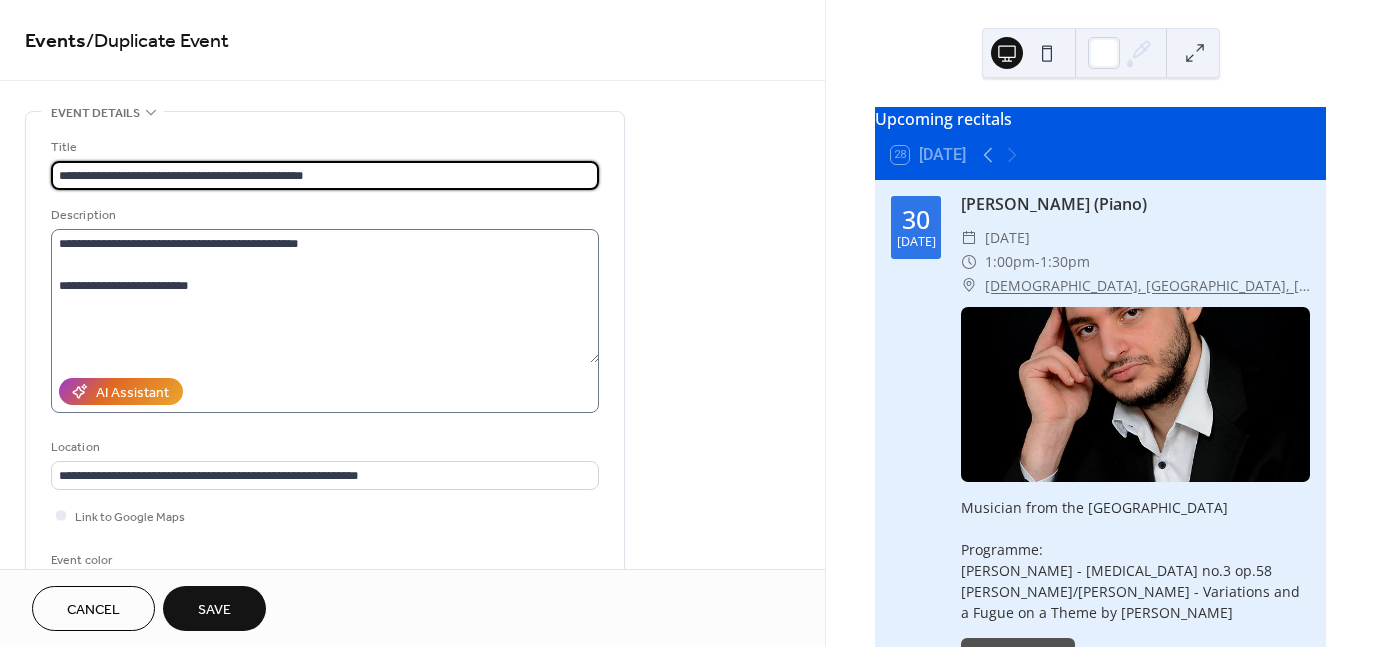 type on "**********" 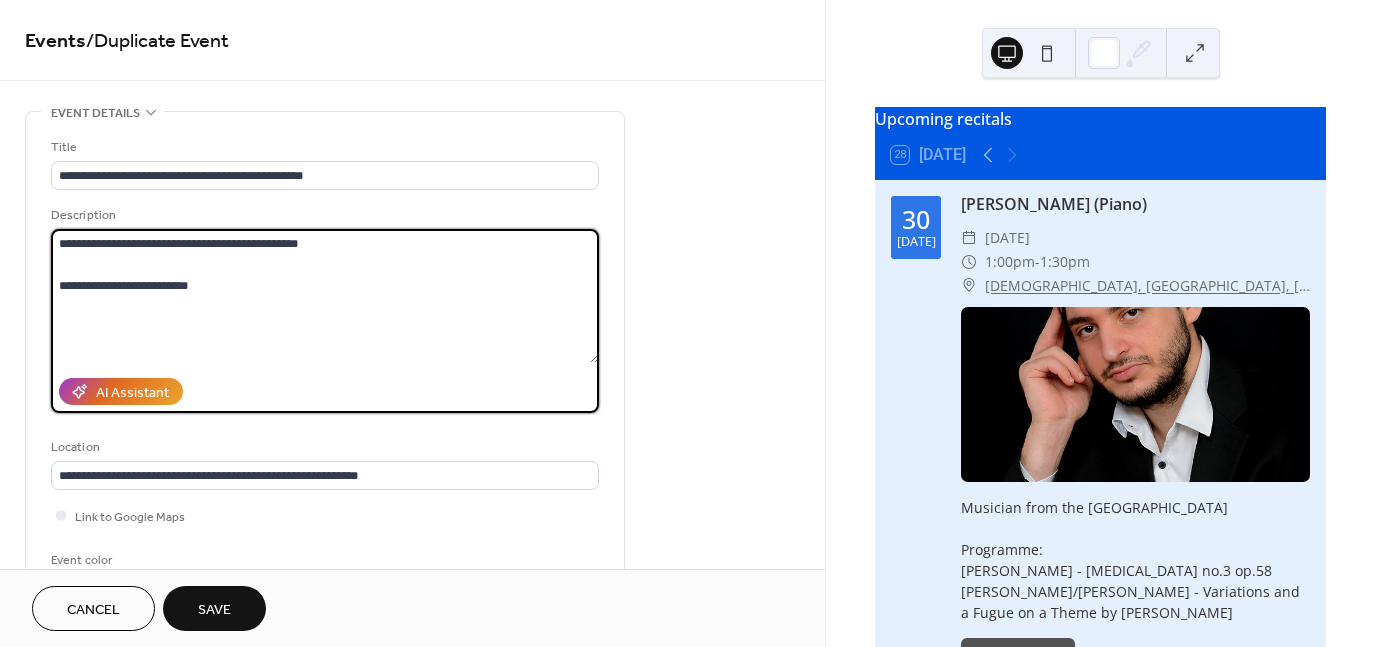 drag, startPoint x: 346, startPoint y: 241, endPoint x: -81, endPoint y: 176, distance: 431.91898 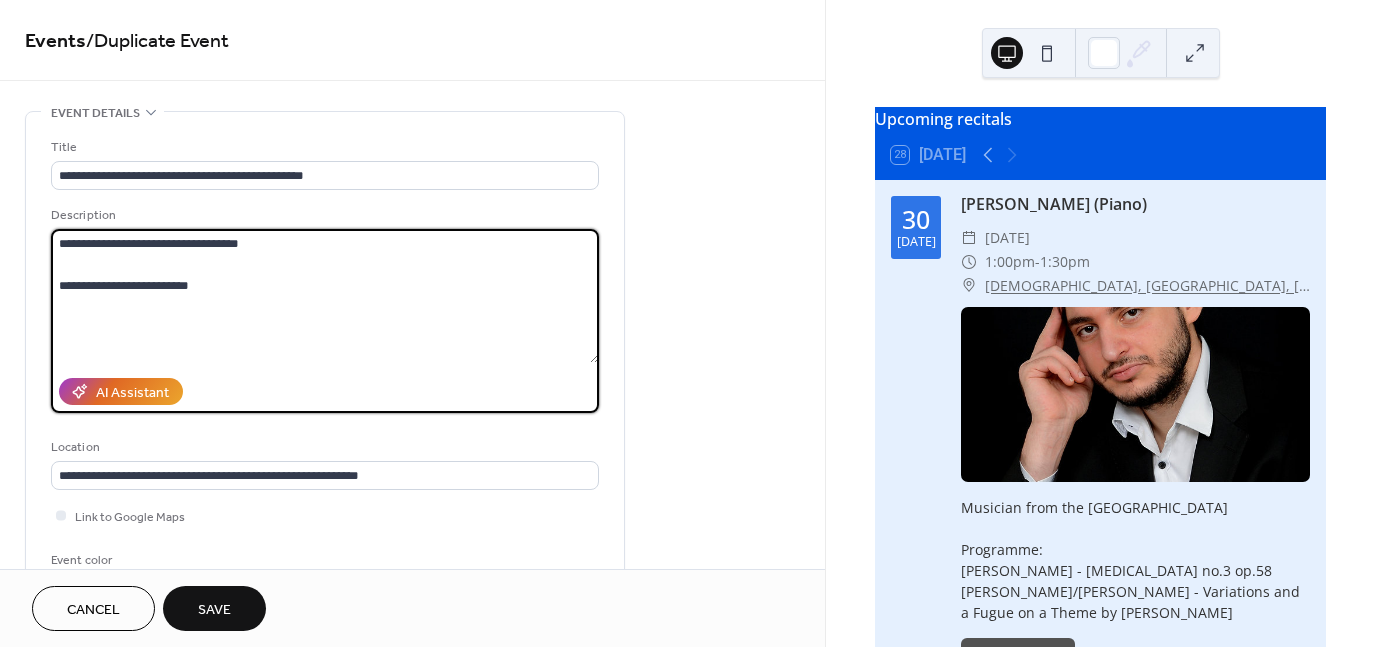 click on "**********" at bounding box center [325, 296] 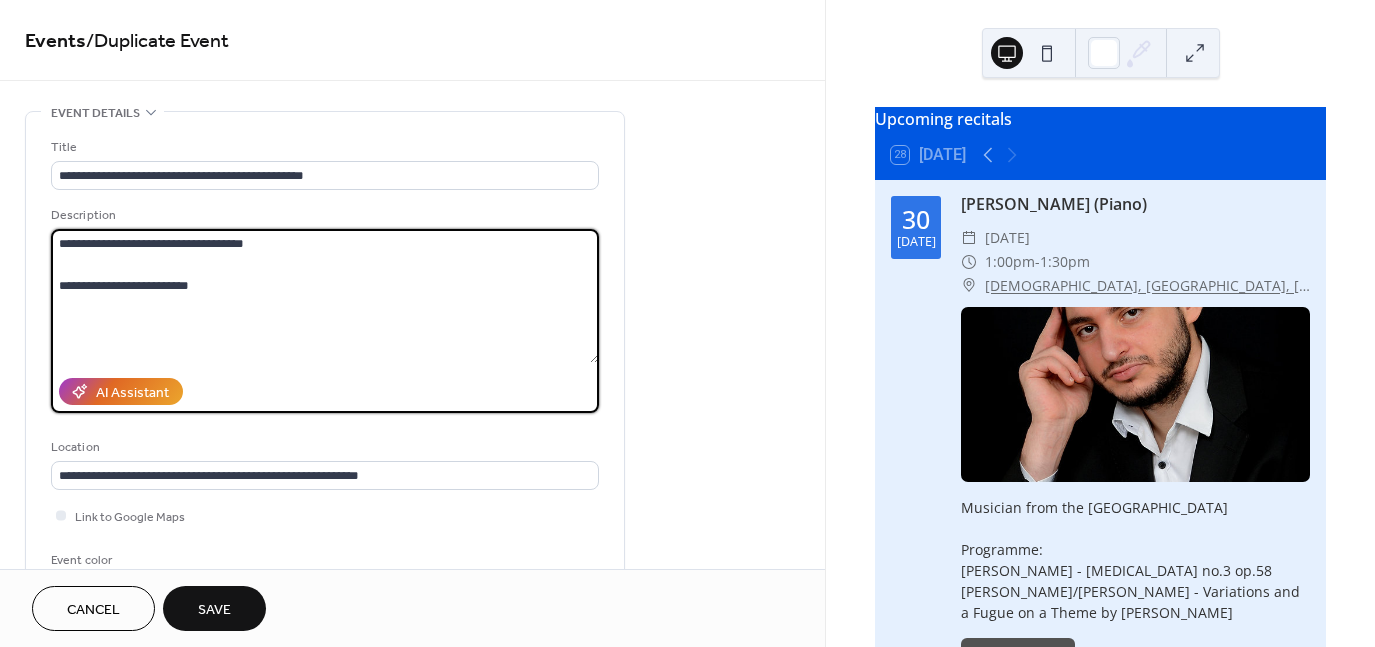 click on "**********" at bounding box center (325, 296) 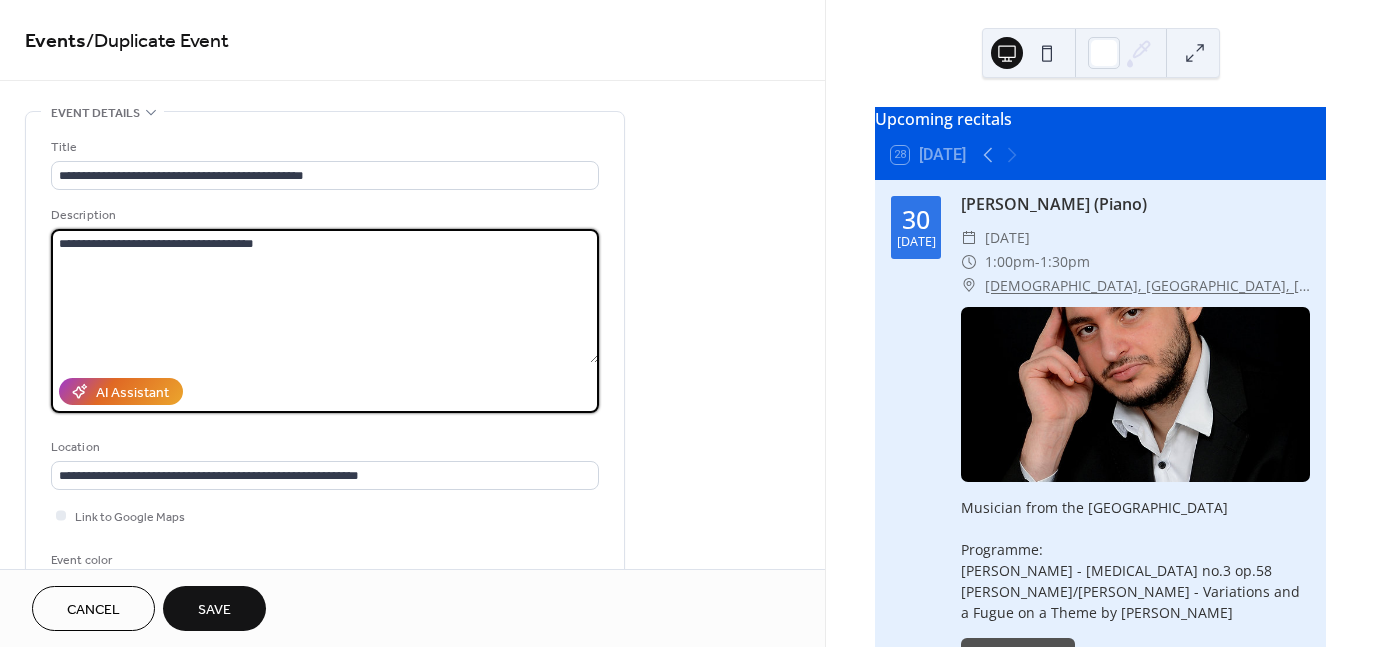 click on "**********" at bounding box center (325, 296) 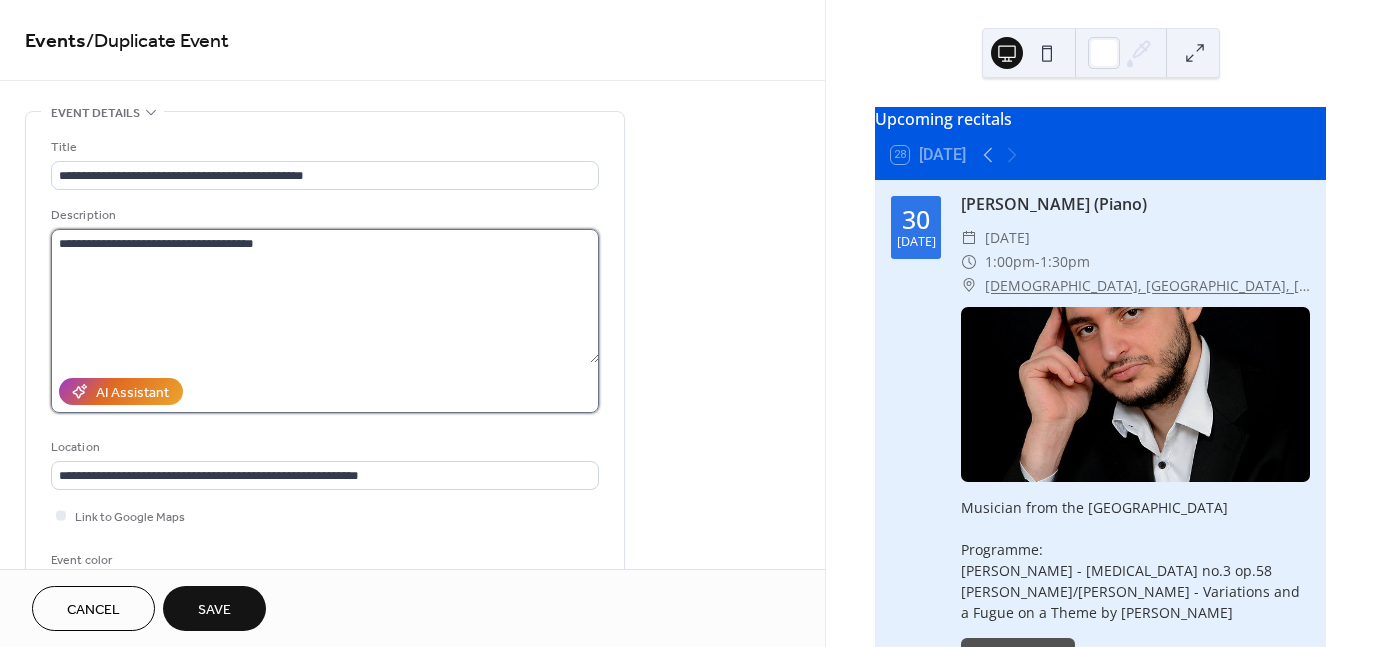 click on "**********" at bounding box center (325, 296) 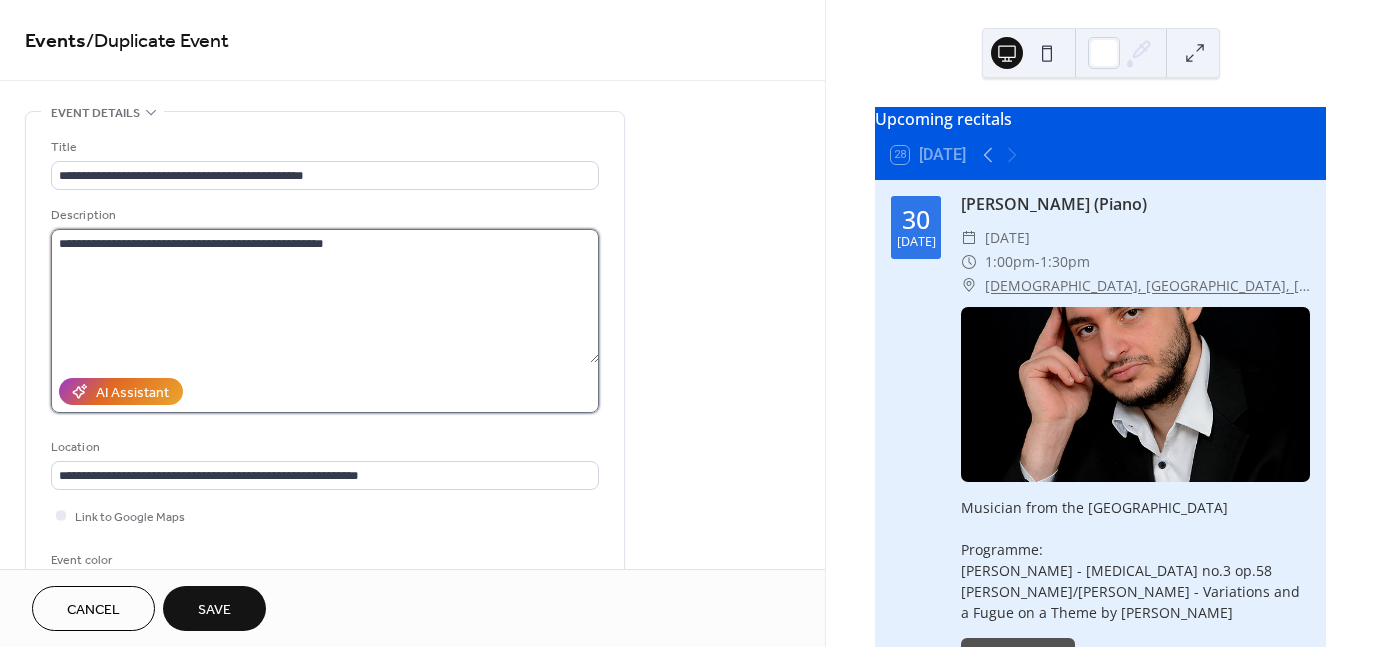 click on "**********" at bounding box center [325, 296] 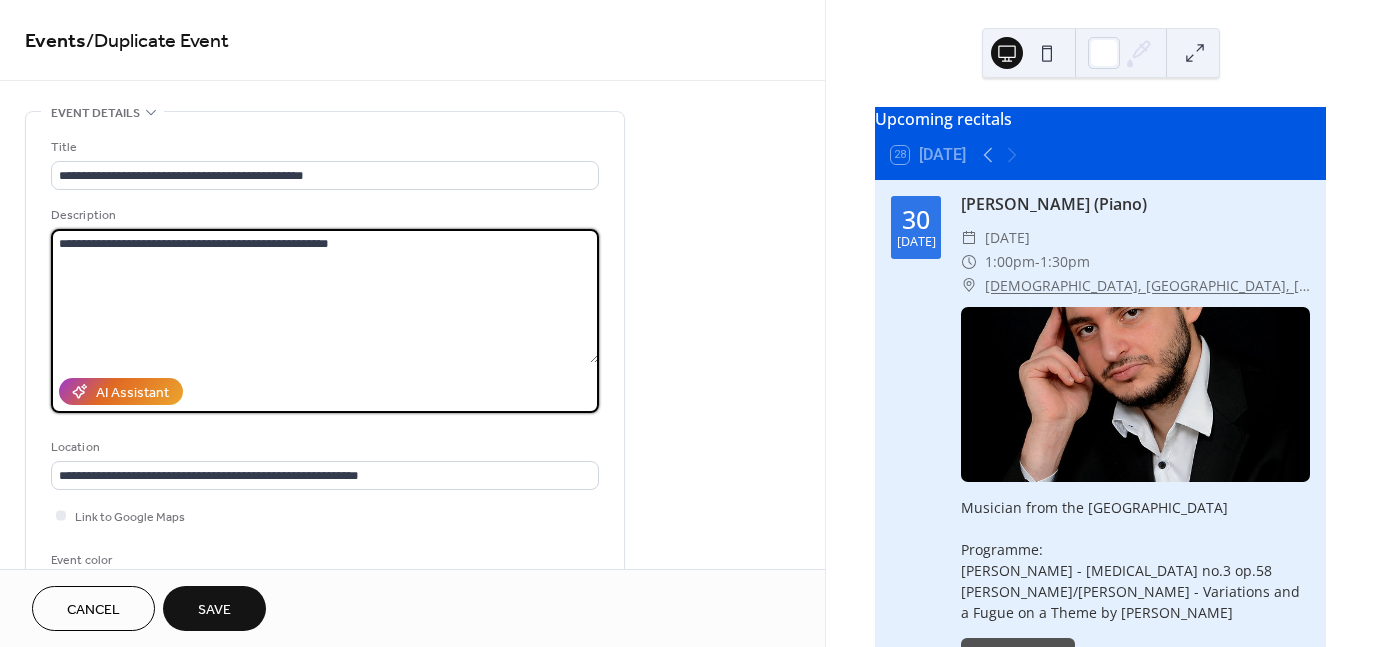 paste on "**********" 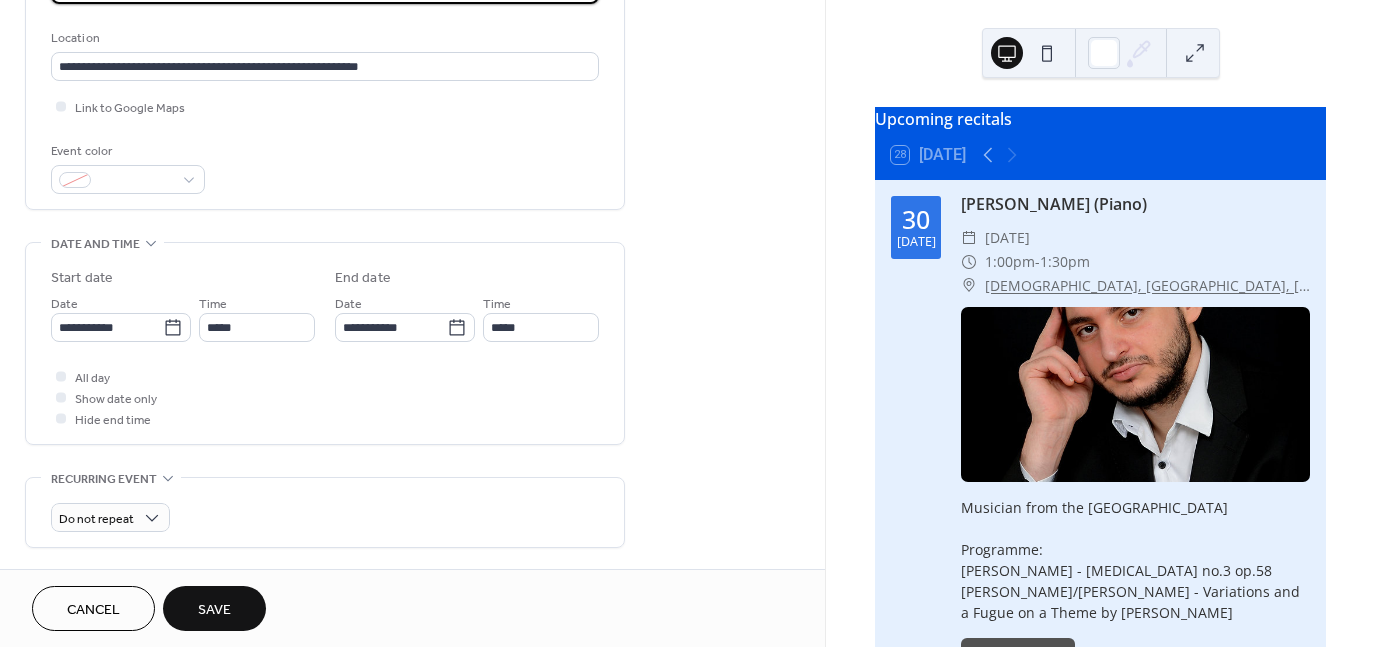 scroll, scrollTop: 400, scrollLeft: 0, axis: vertical 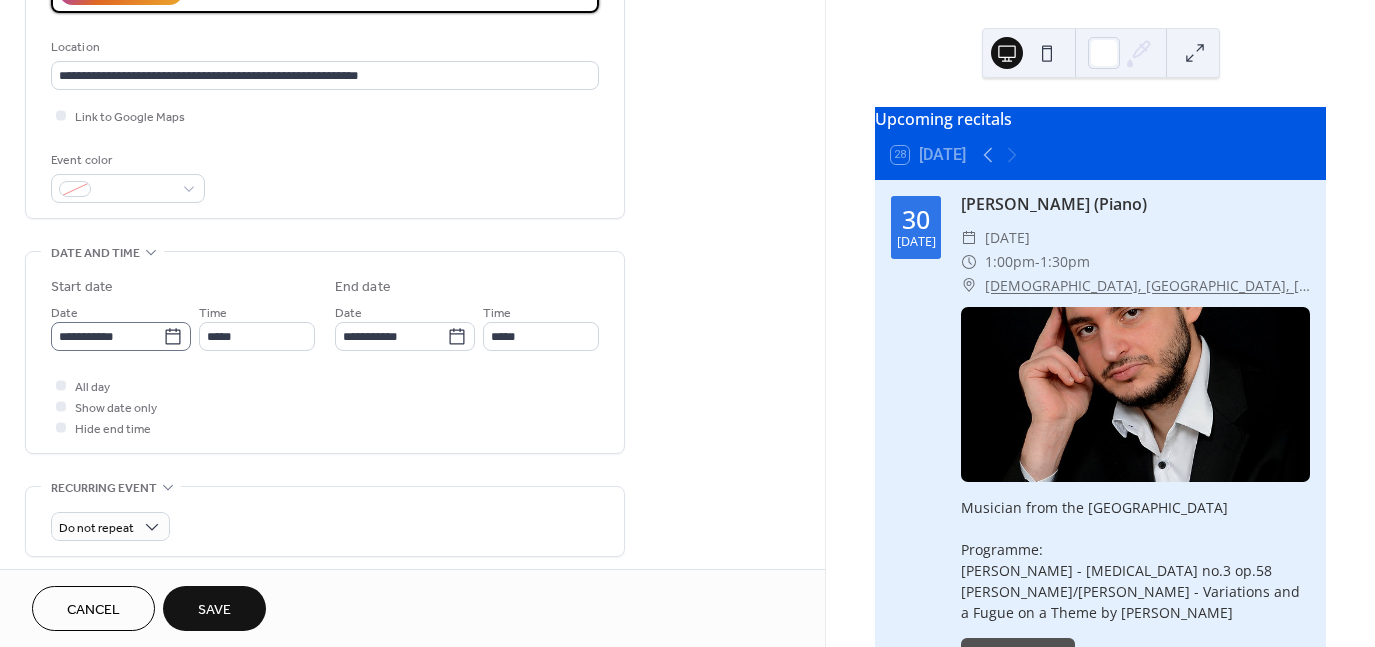type on "**********" 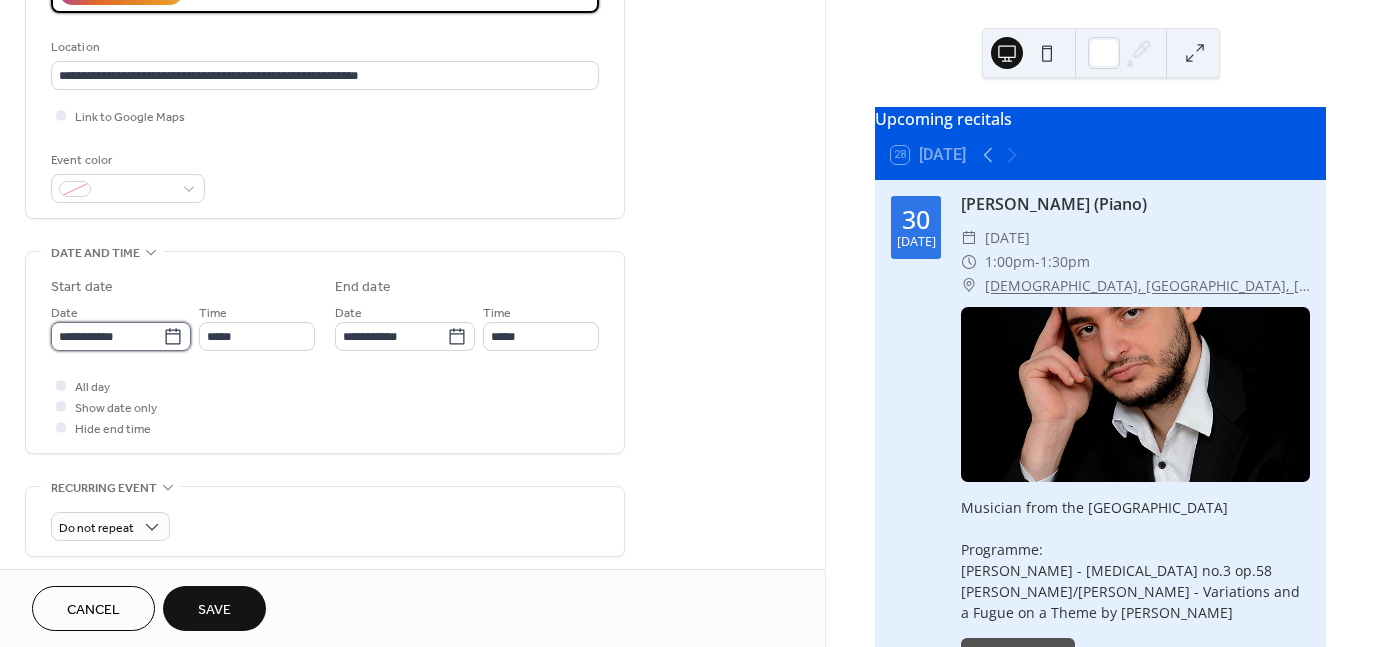 click on "**********" at bounding box center (107, 336) 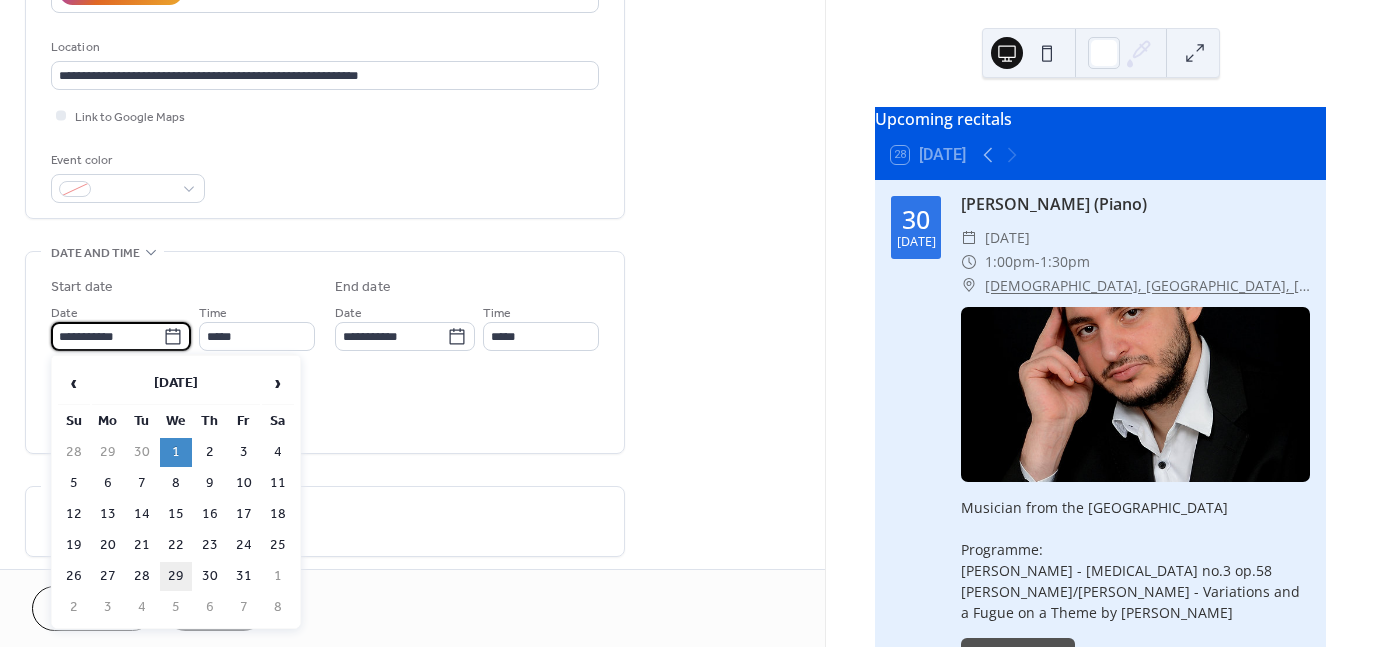 click on "29" at bounding box center [176, 576] 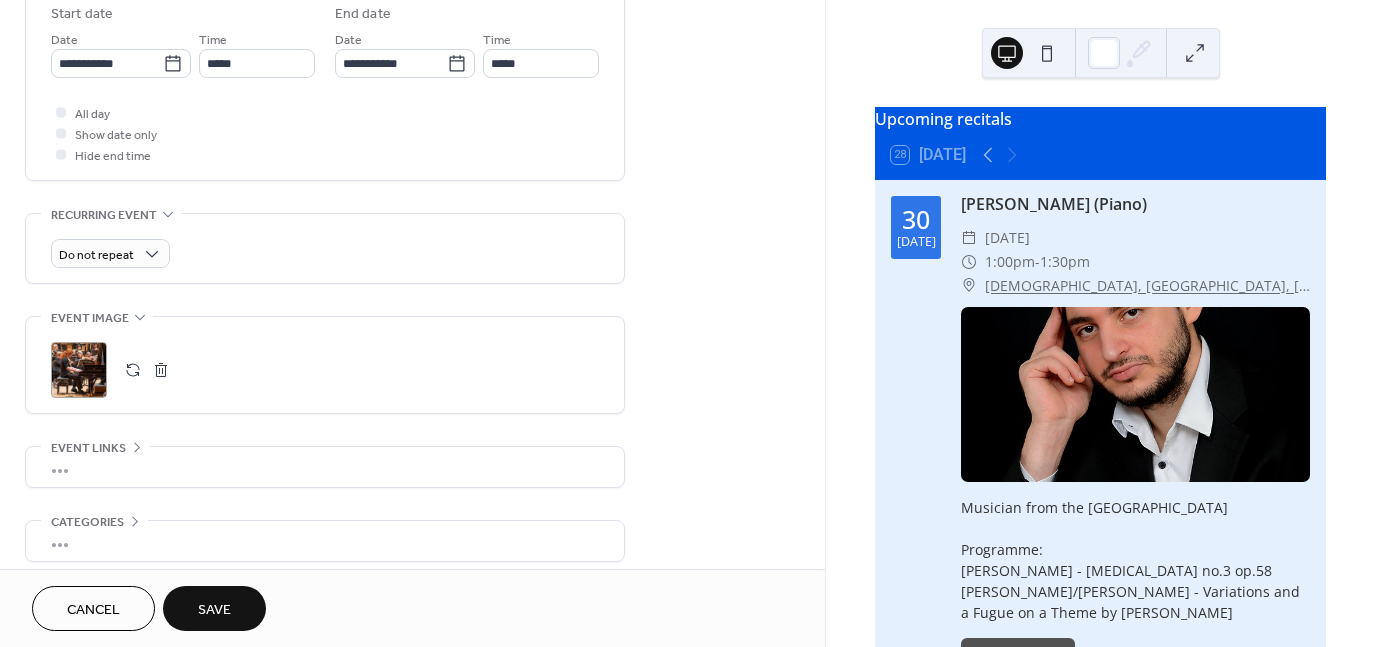 scroll, scrollTop: 700, scrollLeft: 0, axis: vertical 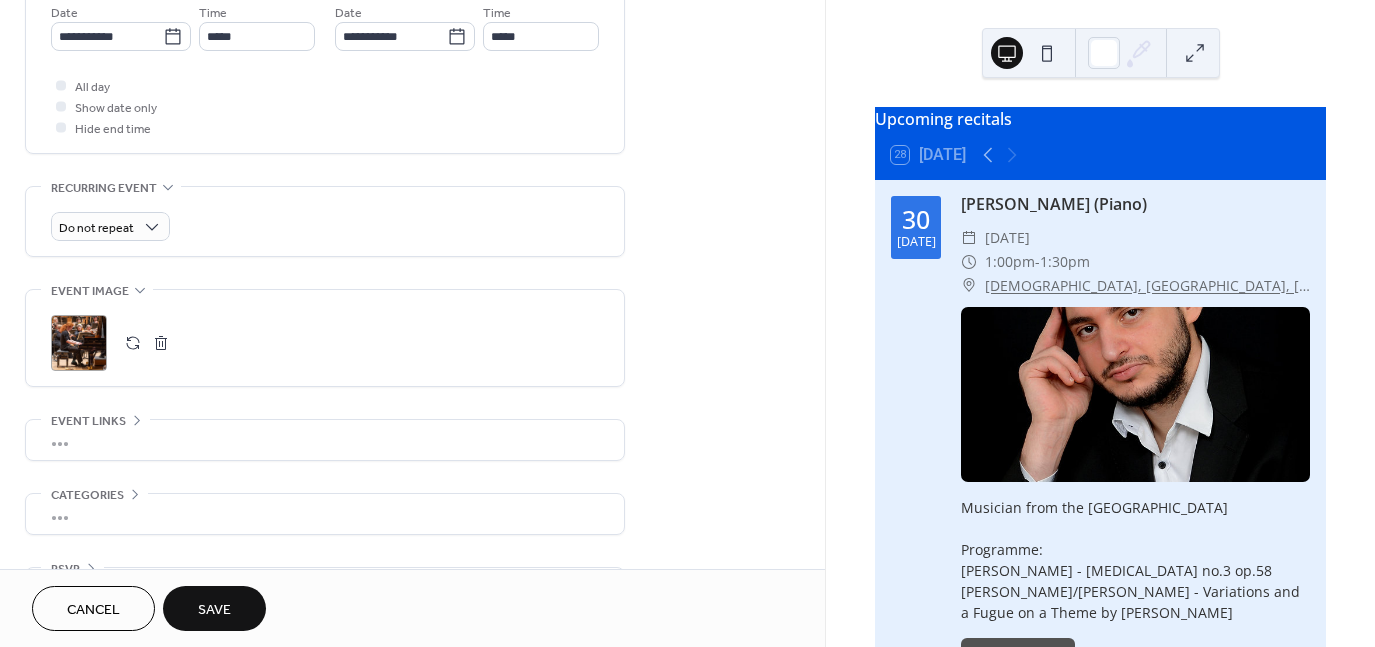 click at bounding box center (161, 343) 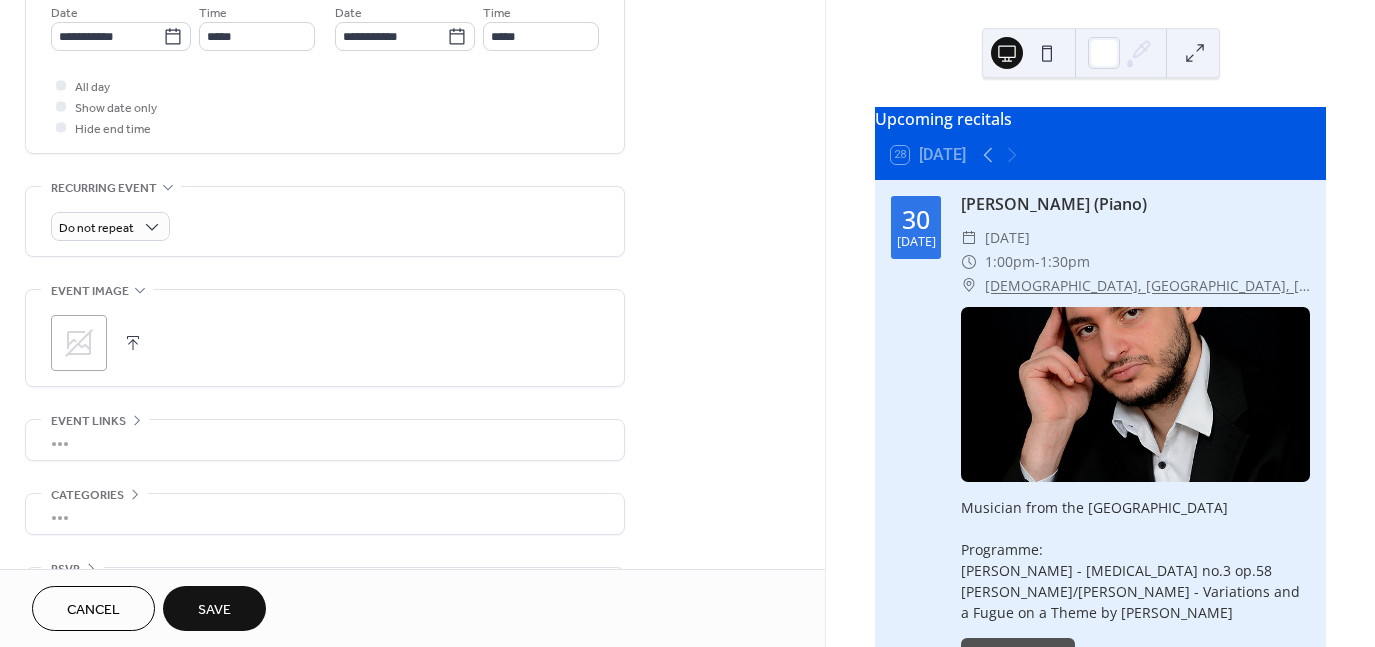 click 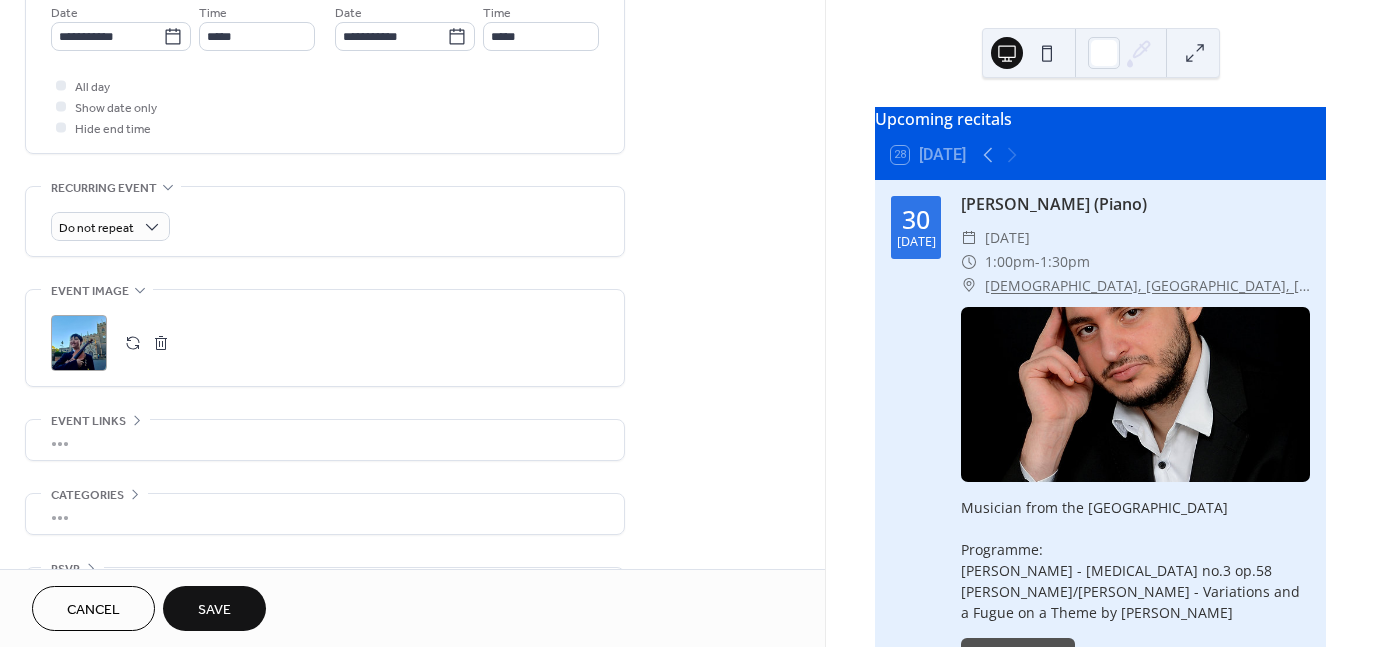 click on "Save" at bounding box center [214, 610] 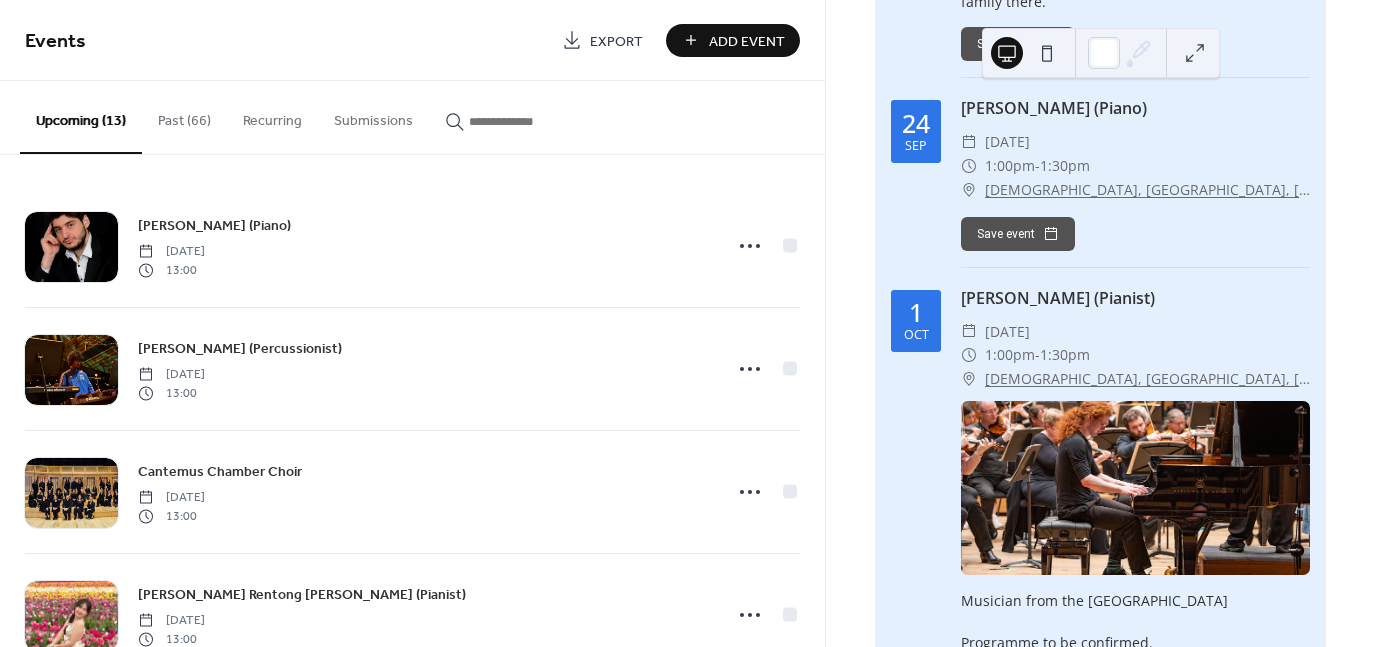scroll, scrollTop: 6872, scrollLeft: 0, axis: vertical 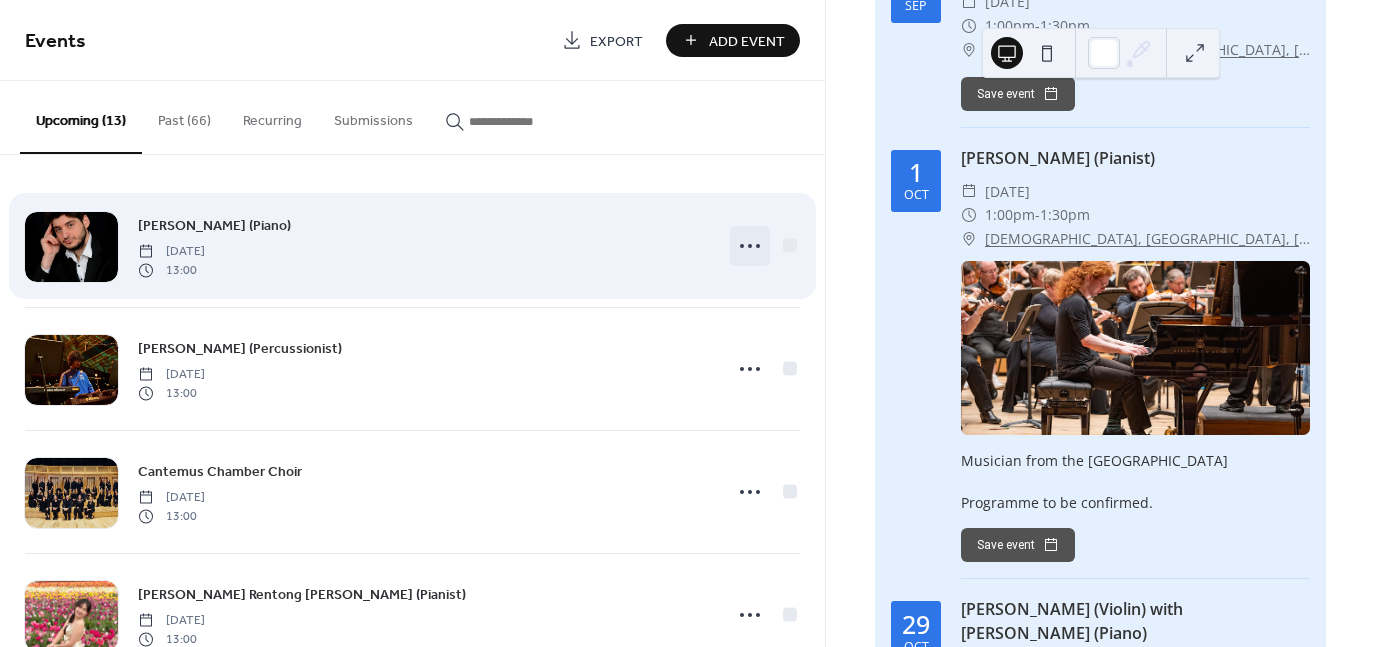 click 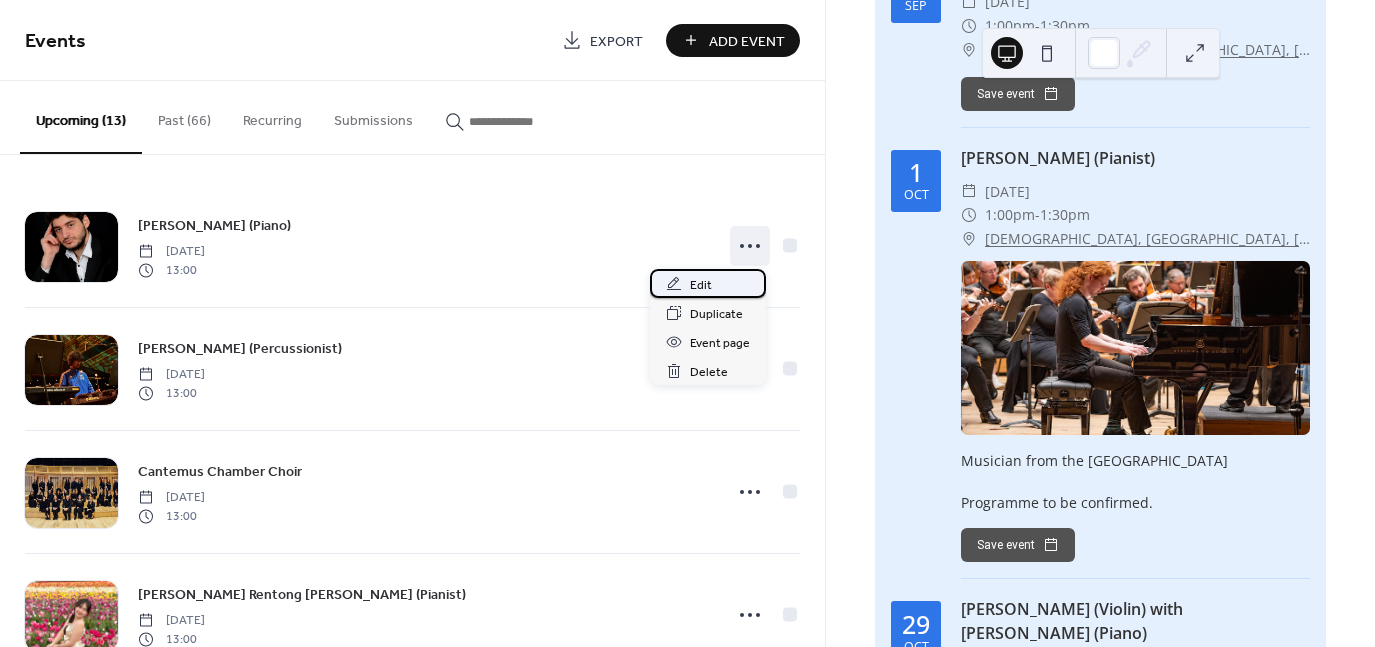 click on "Edit" at bounding box center [708, 283] 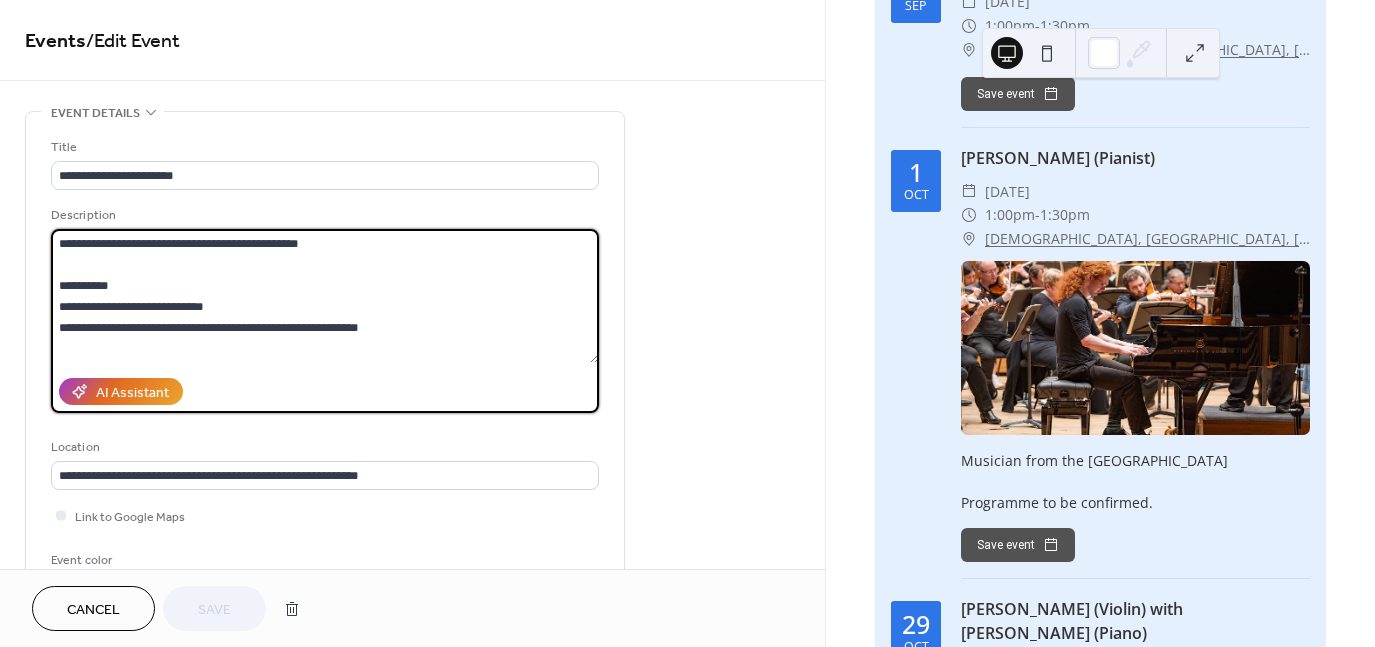drag, startPoint x: 335, startPoint y: 237, endPoint x: -48, endPoint y: 194, distance: 385.40628 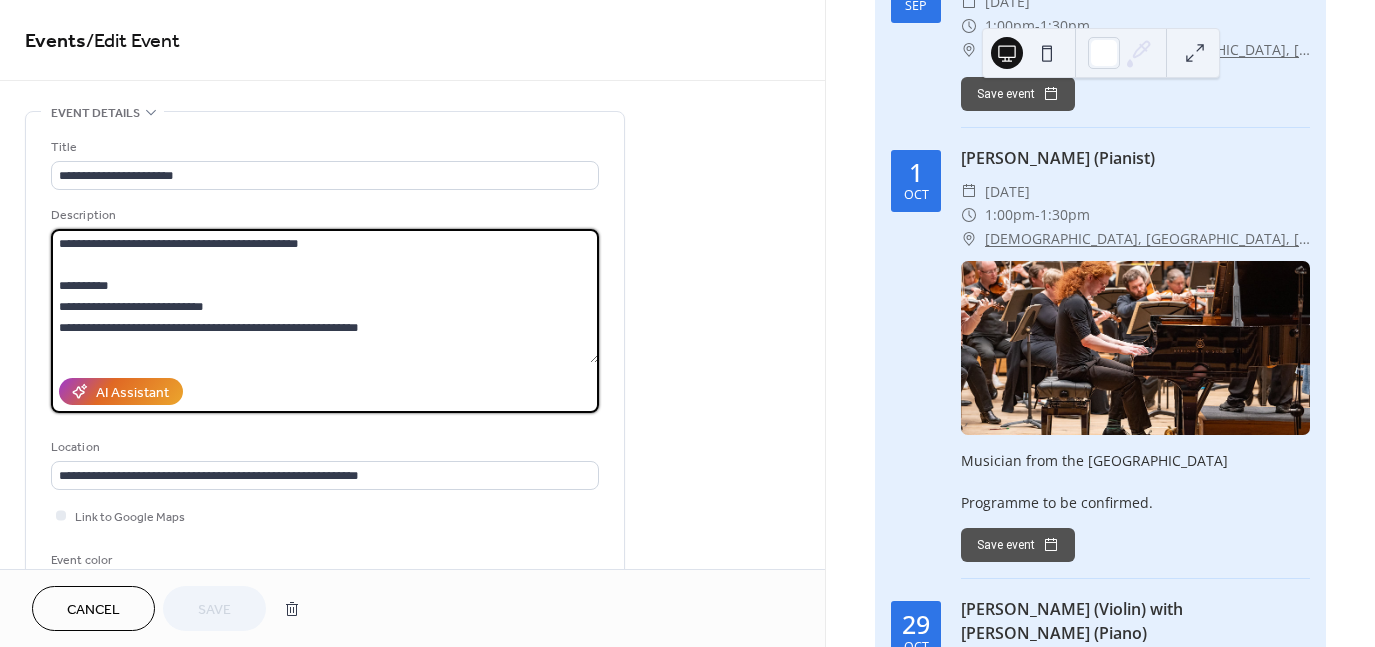 click on "**********" at bounding box center [687, 323] 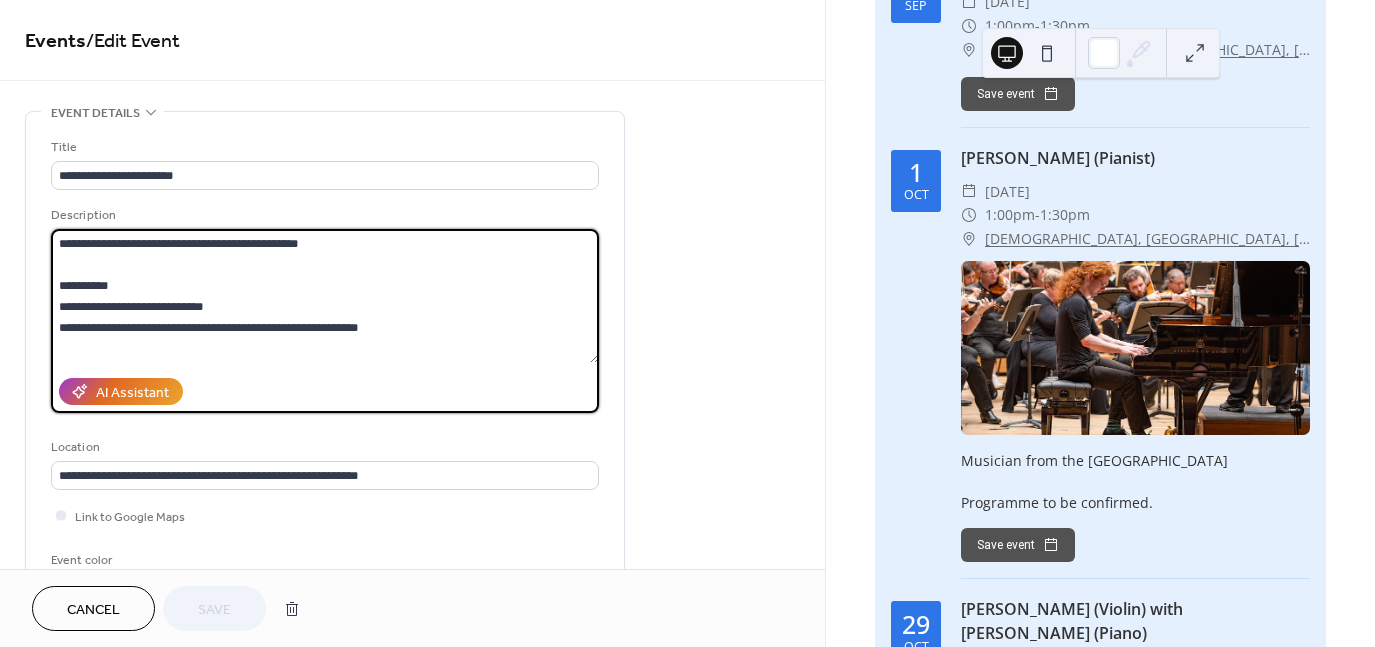 paste on "**********" 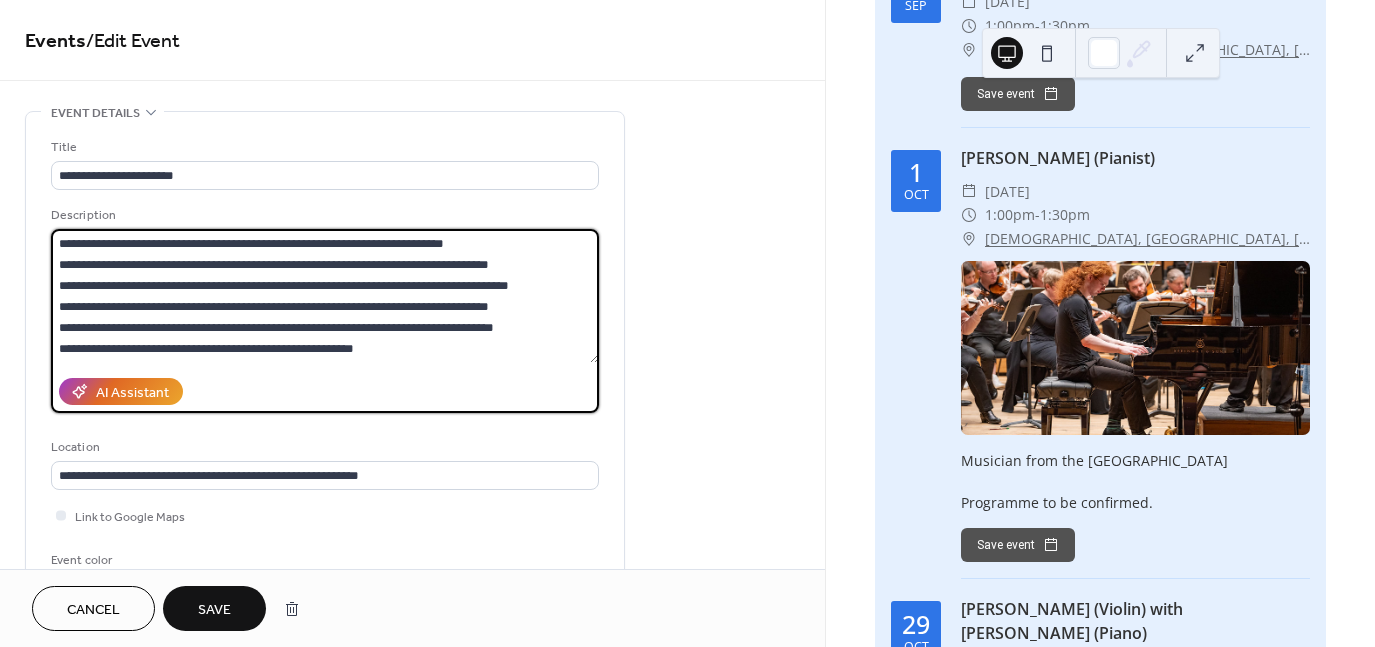 scroll, scrollTop: 144, scrollLeft: 0, axis: vertical 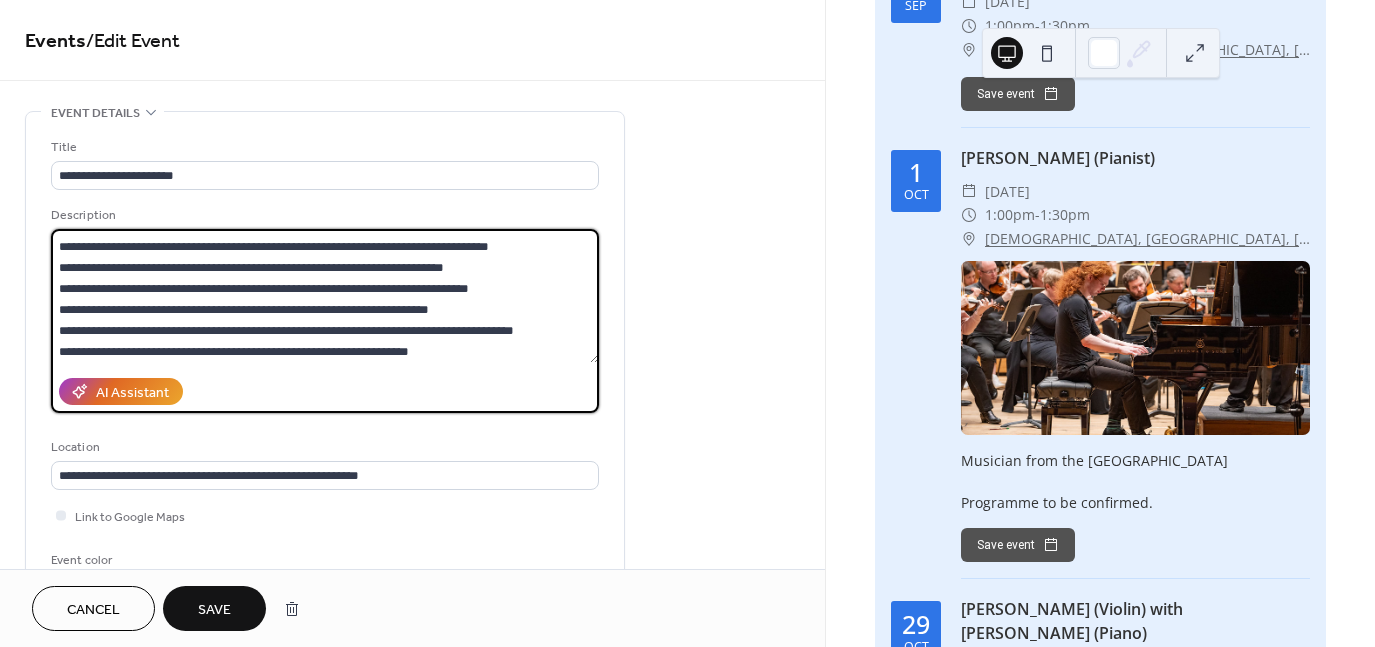 type on "**********" 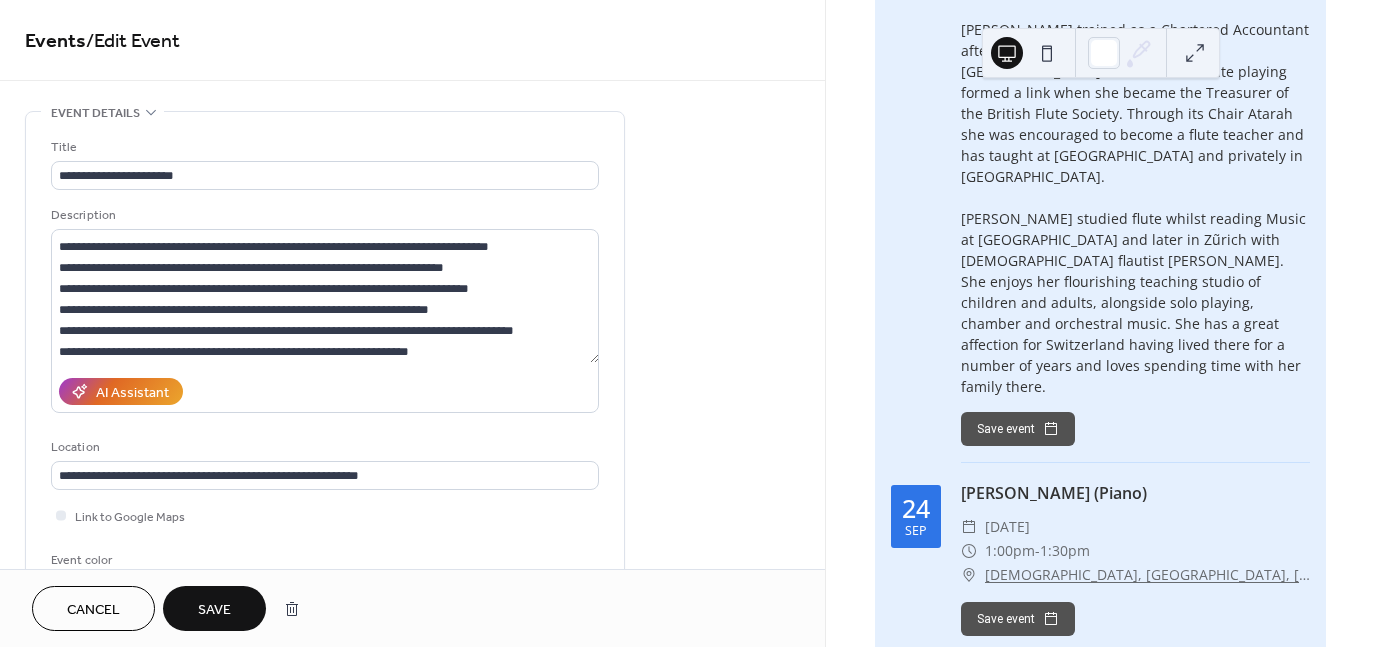 scroll, scrollTop: 7397, scrollLeft: 0, axis: vertical 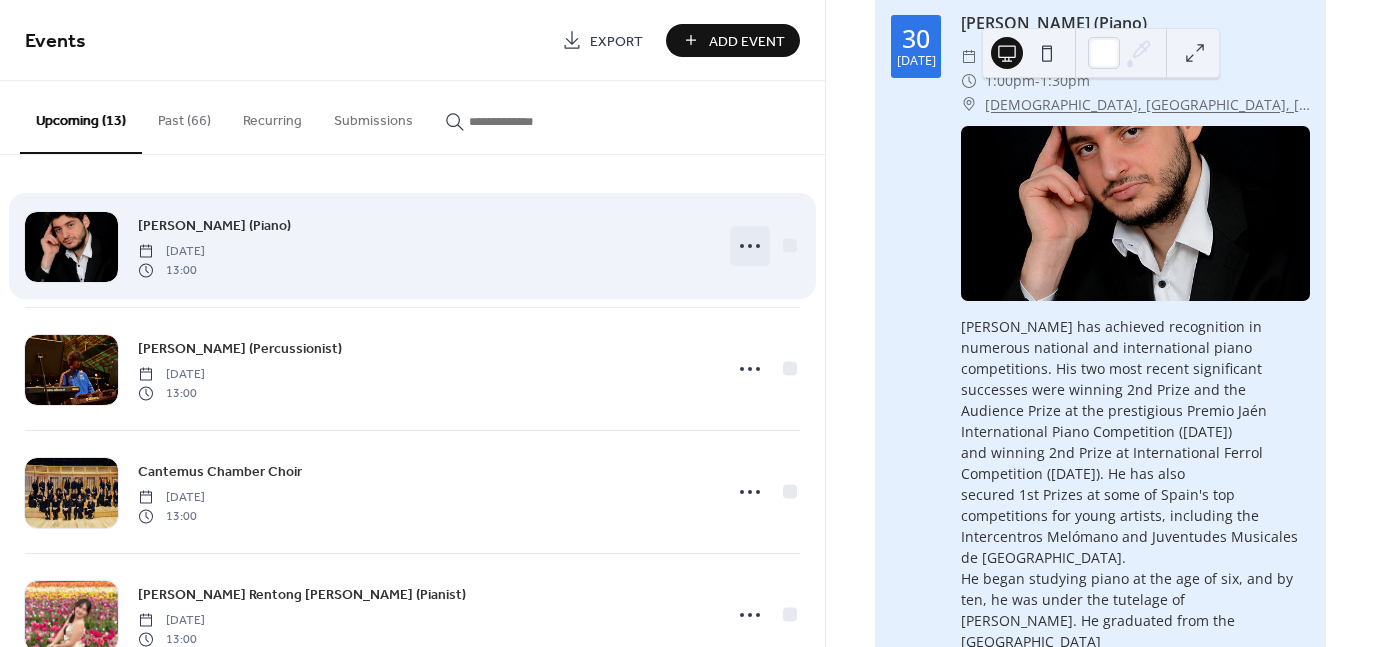 click 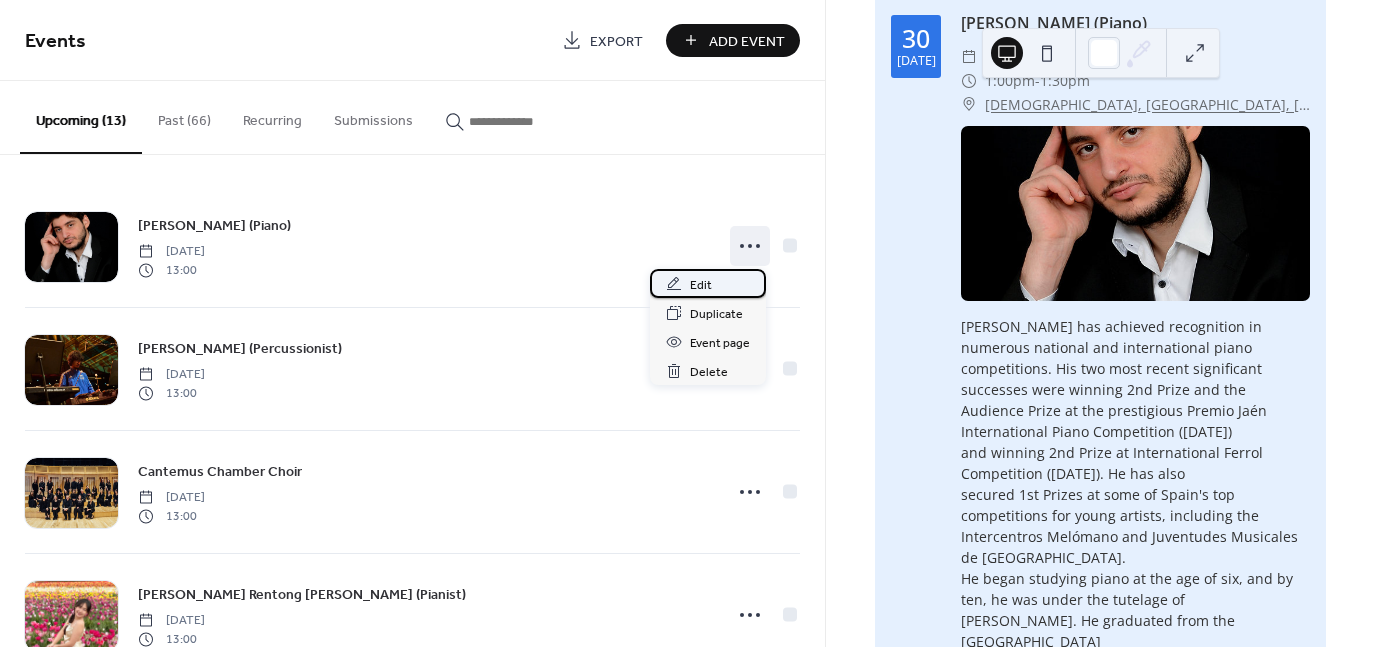 click on "Edit" at bounding box center (701, 285) 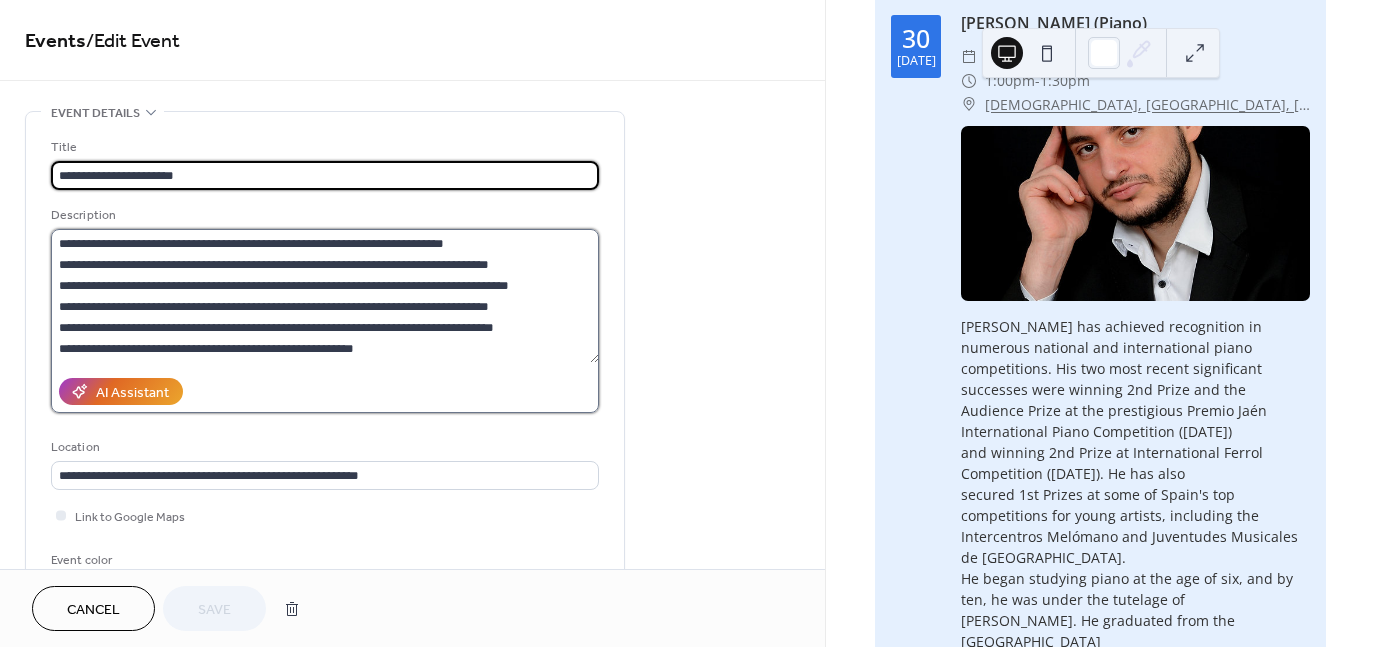 click at bounding box center (325, 296) 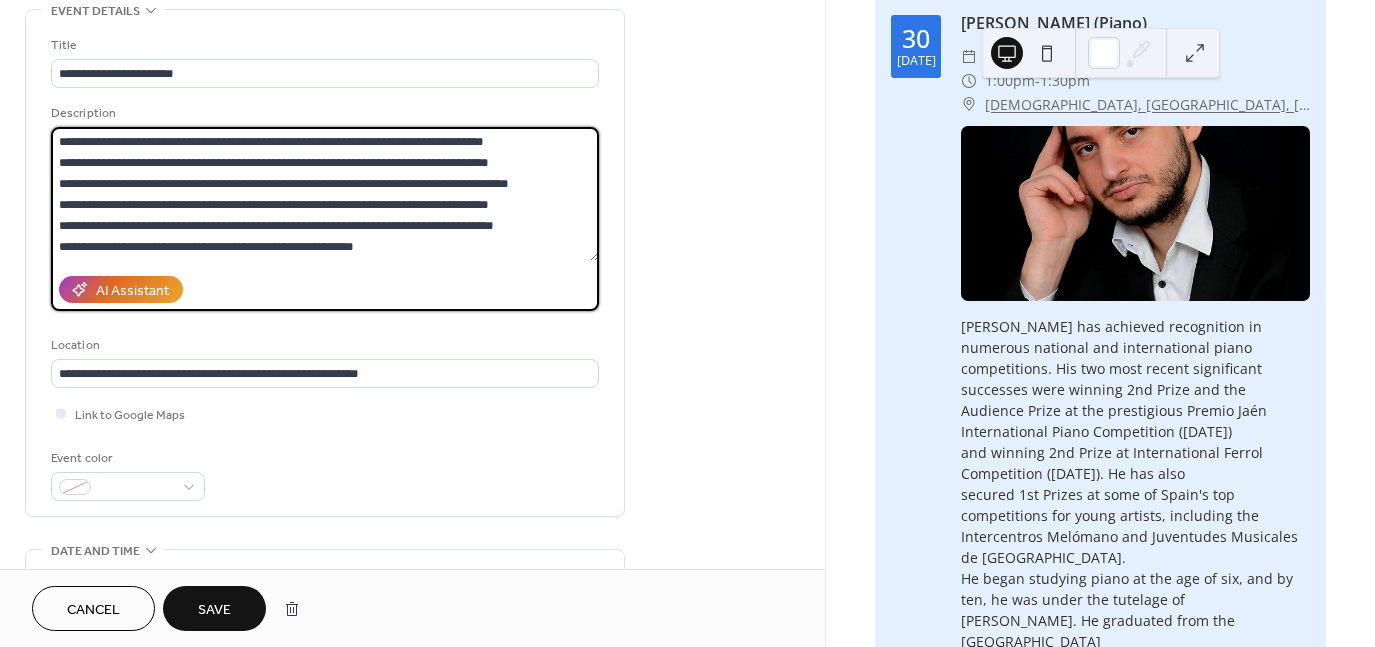 scroll, scrollTop: 100, scrollLeft: 0, axis: vertical 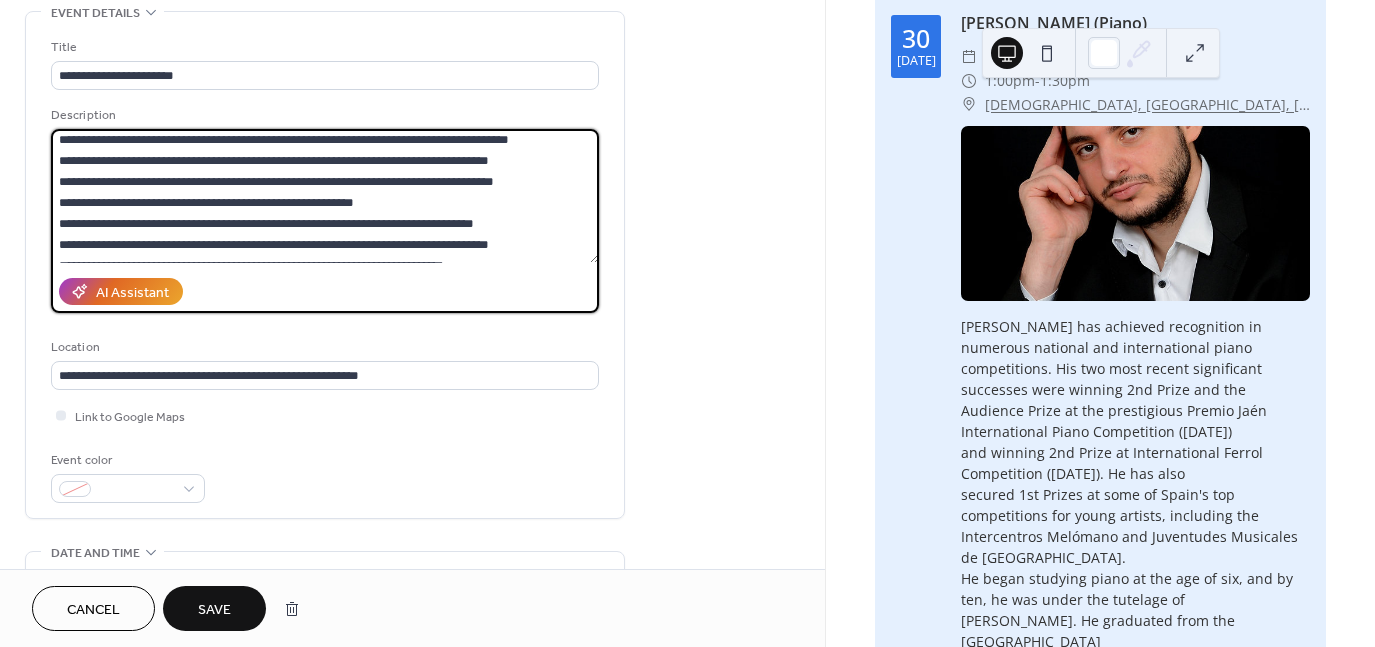 click at bounding box center (325, 196) 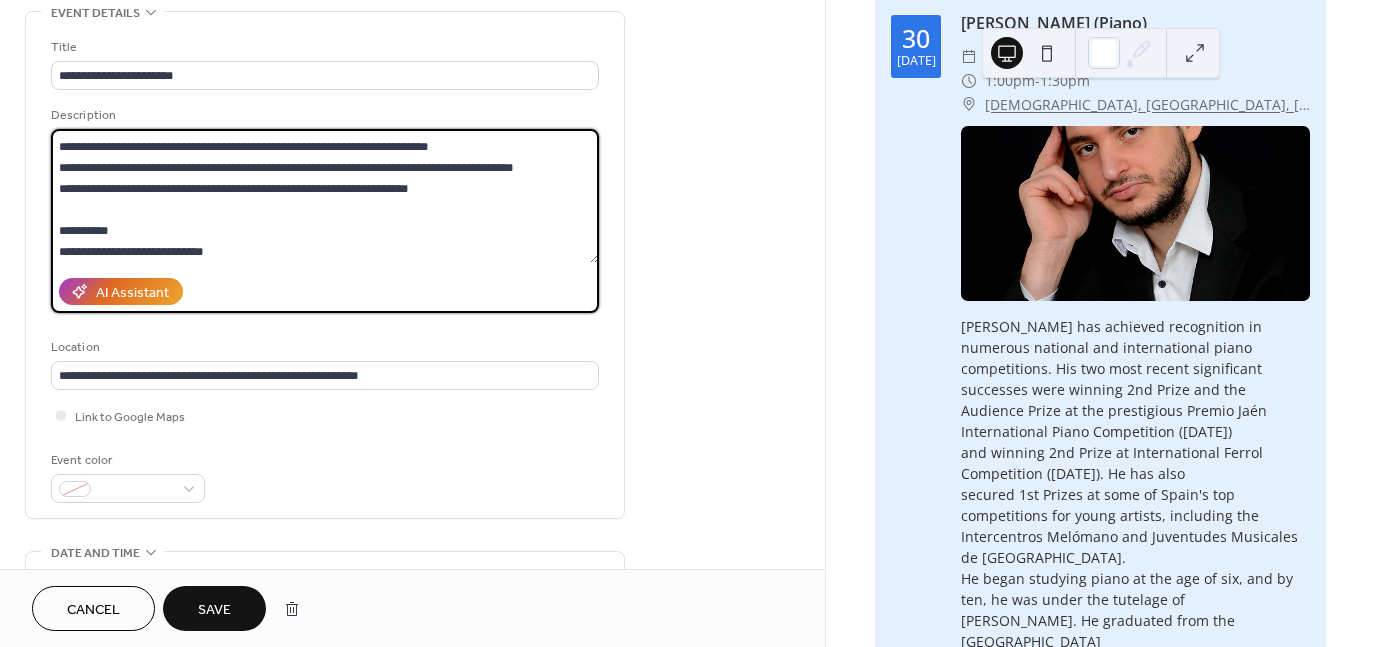 scroll, scrollTop: 272, scrollLeft: 0, axis: vertical 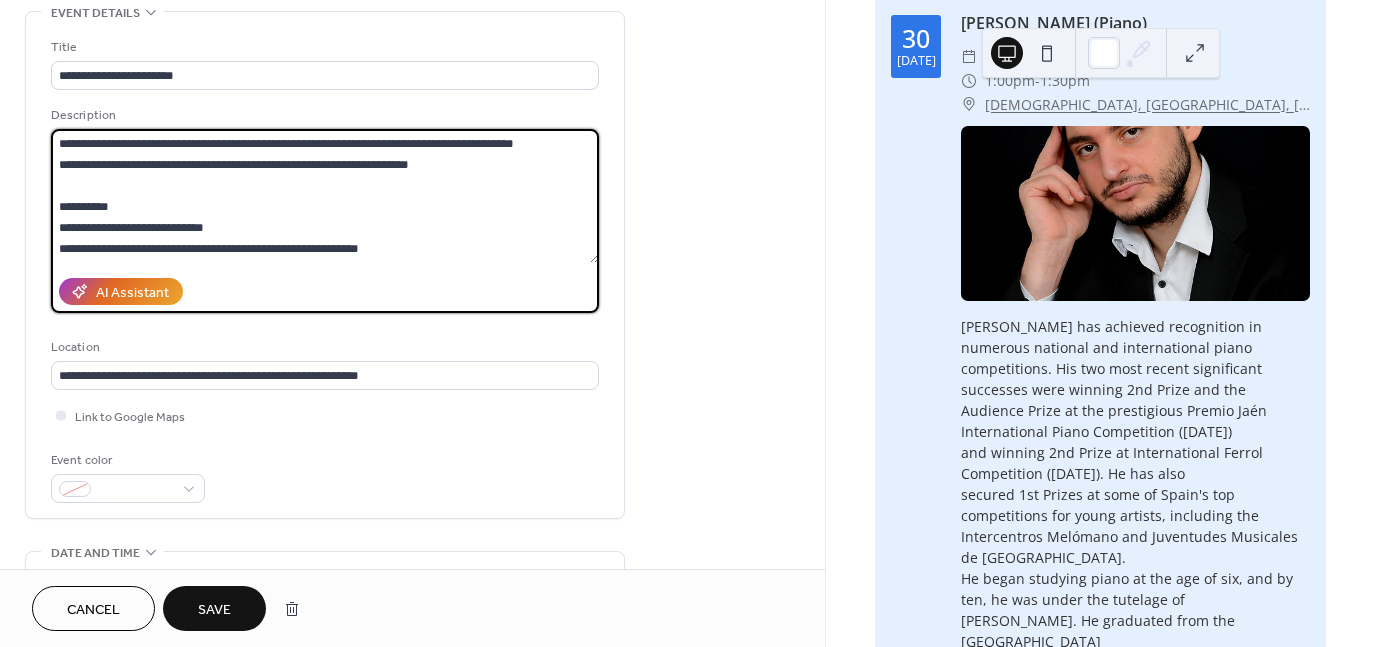 type on "**********" 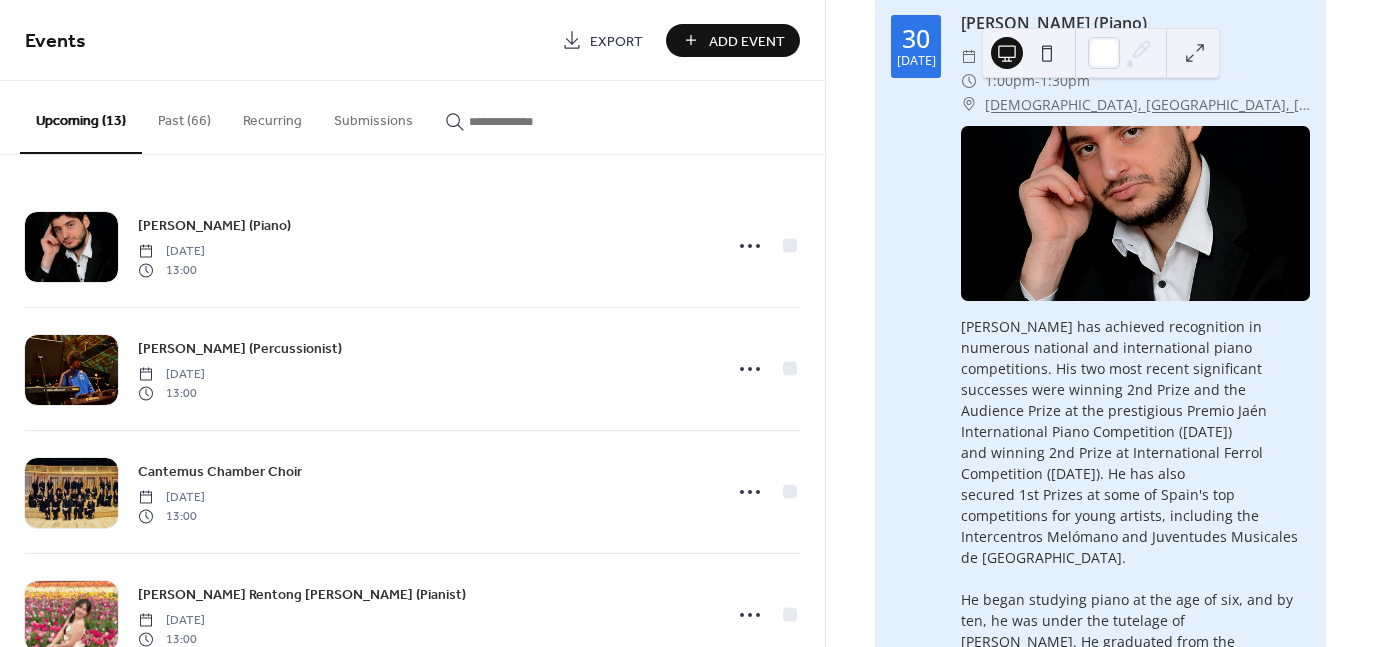 drag, startPoint x: 1368, startPoint y: 49, endPoint x: 1365, endPoint y: 78, distance: 29.15476 